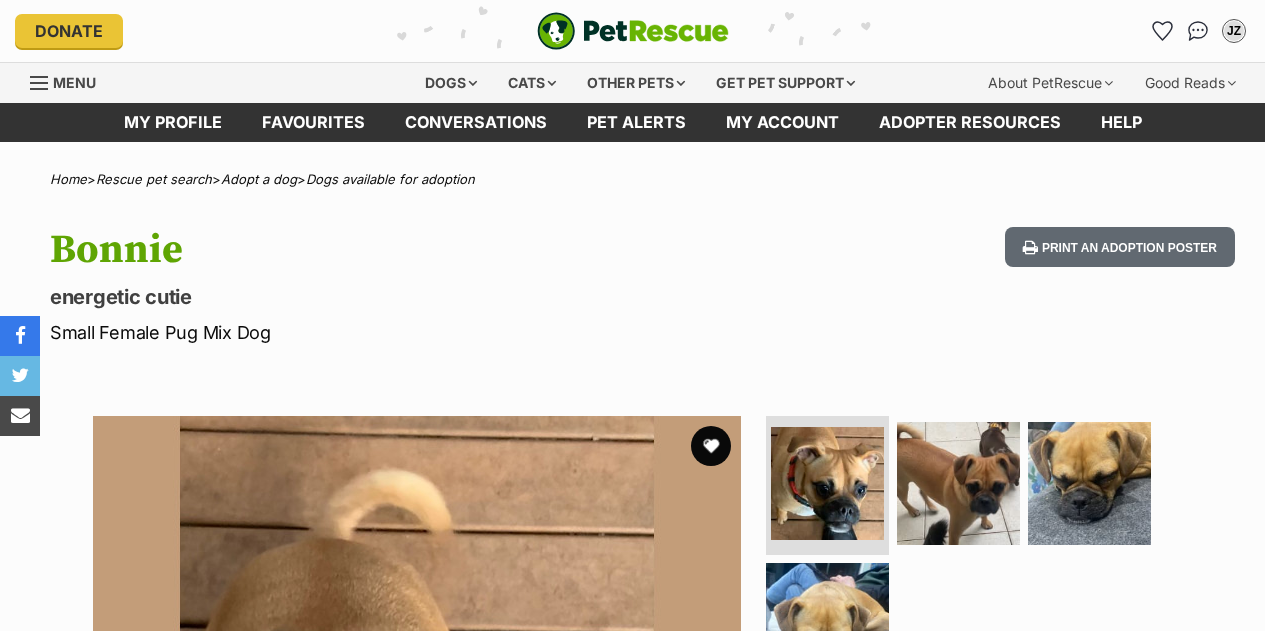 scroll, scrollTop: 0, scrollLeft: 0, axis: both 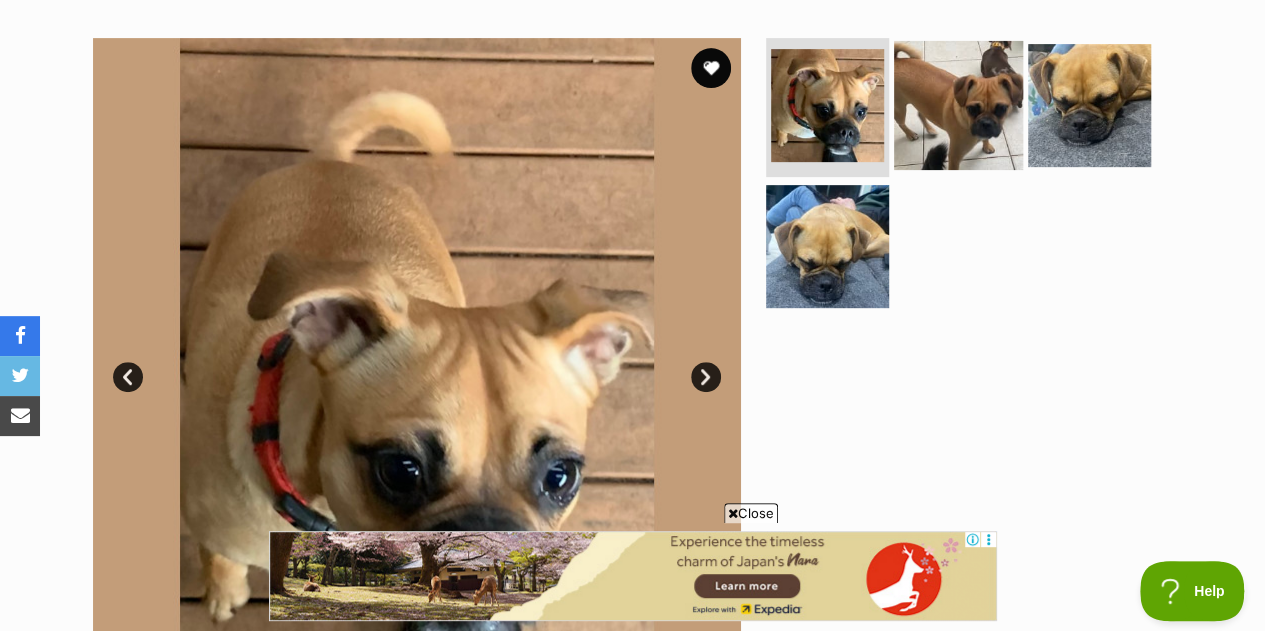 click at bounding box center (958, 104) 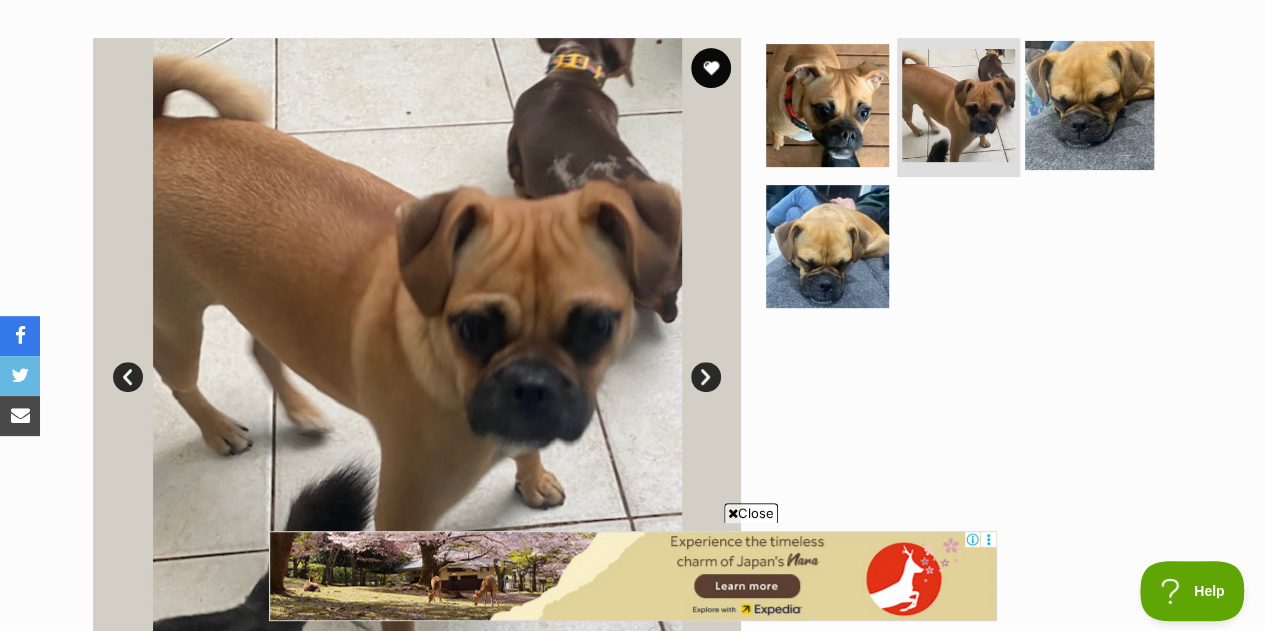 click at bounding box center [1089, 104] 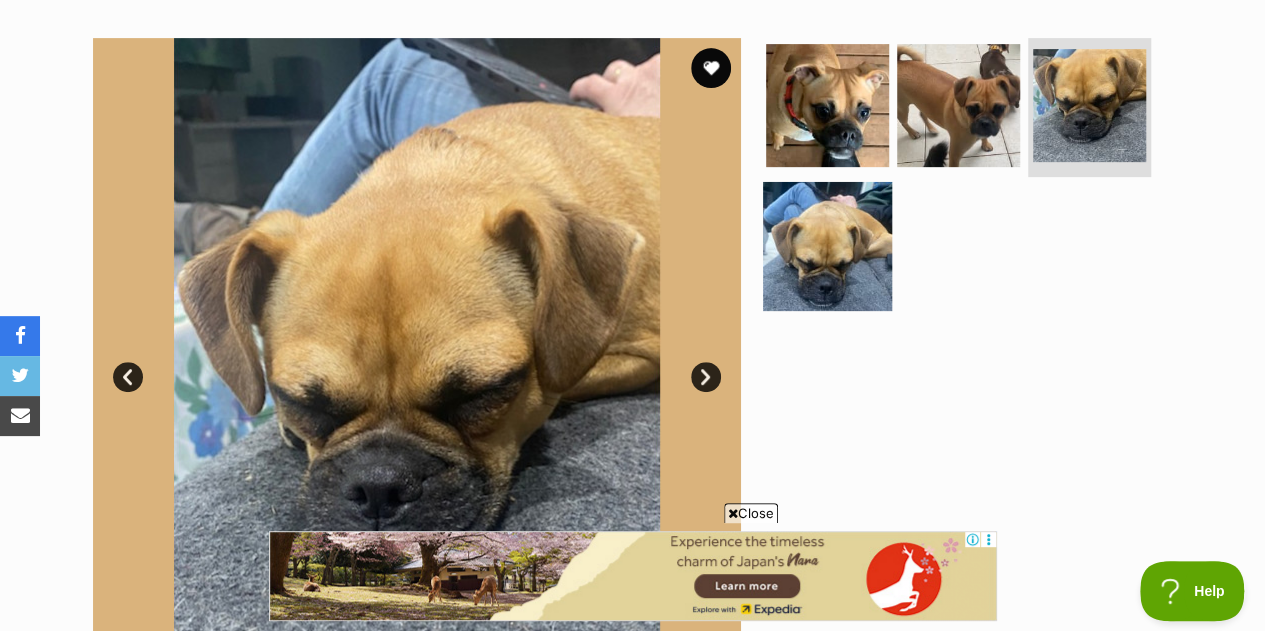 click at bounding box center (827, 246) 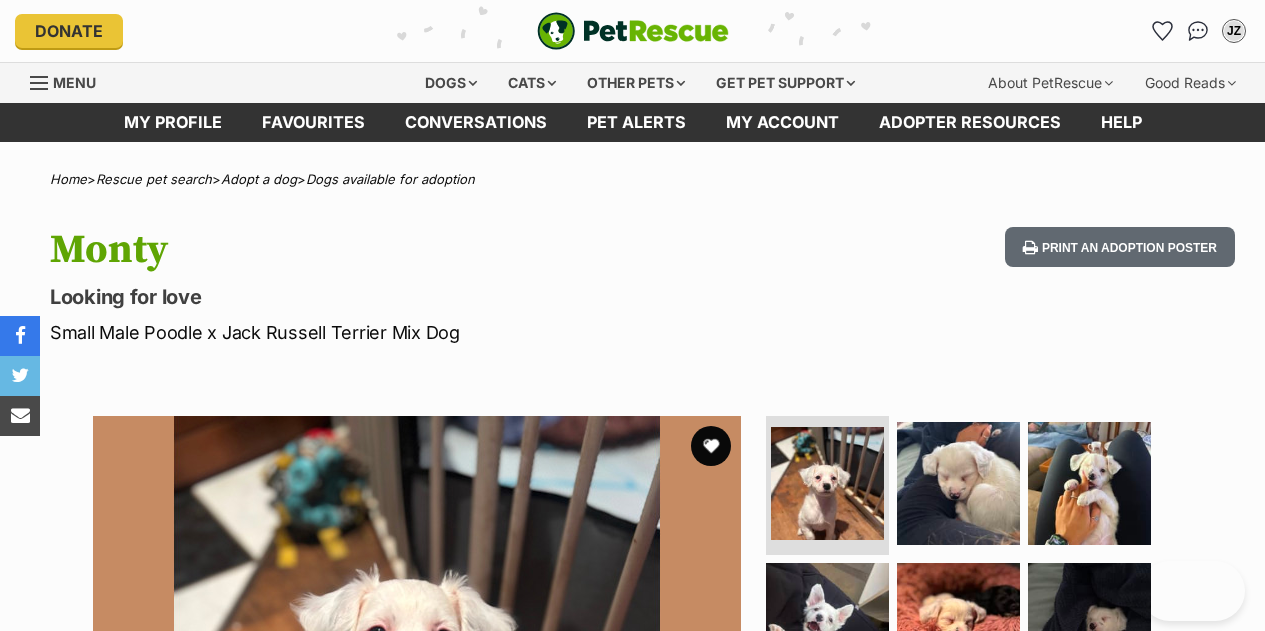scroll, scrollTop: 0, scrollLeft: 0, axis: both 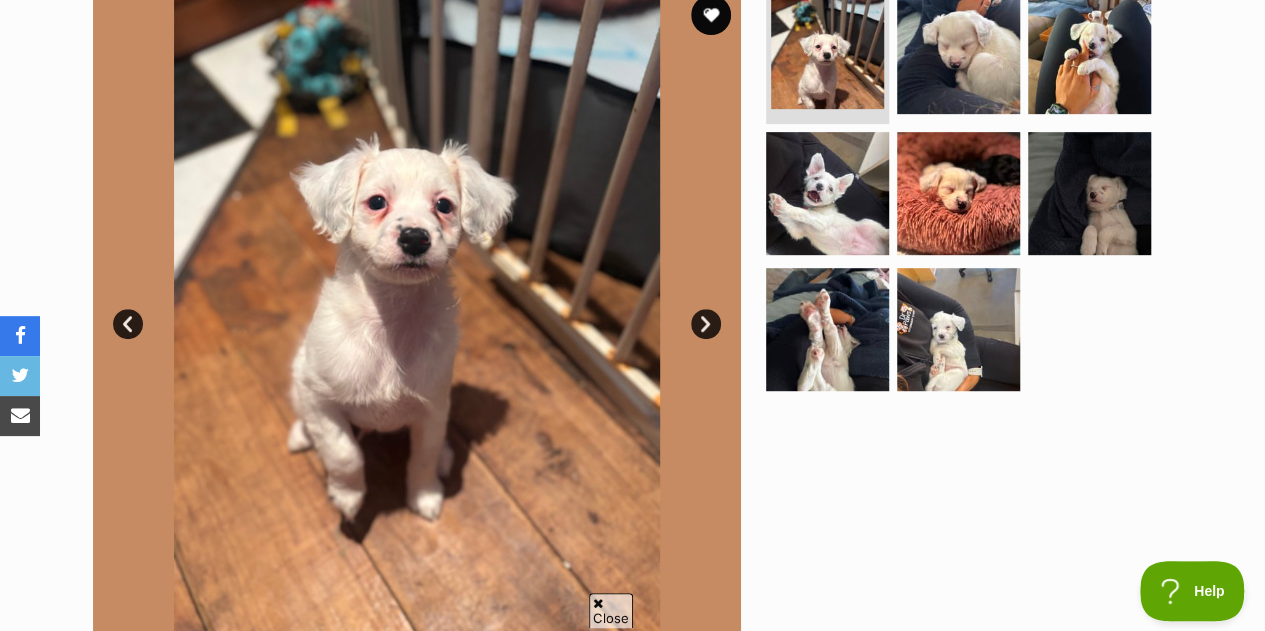 click on "Next" at bounding box center [706, 324] 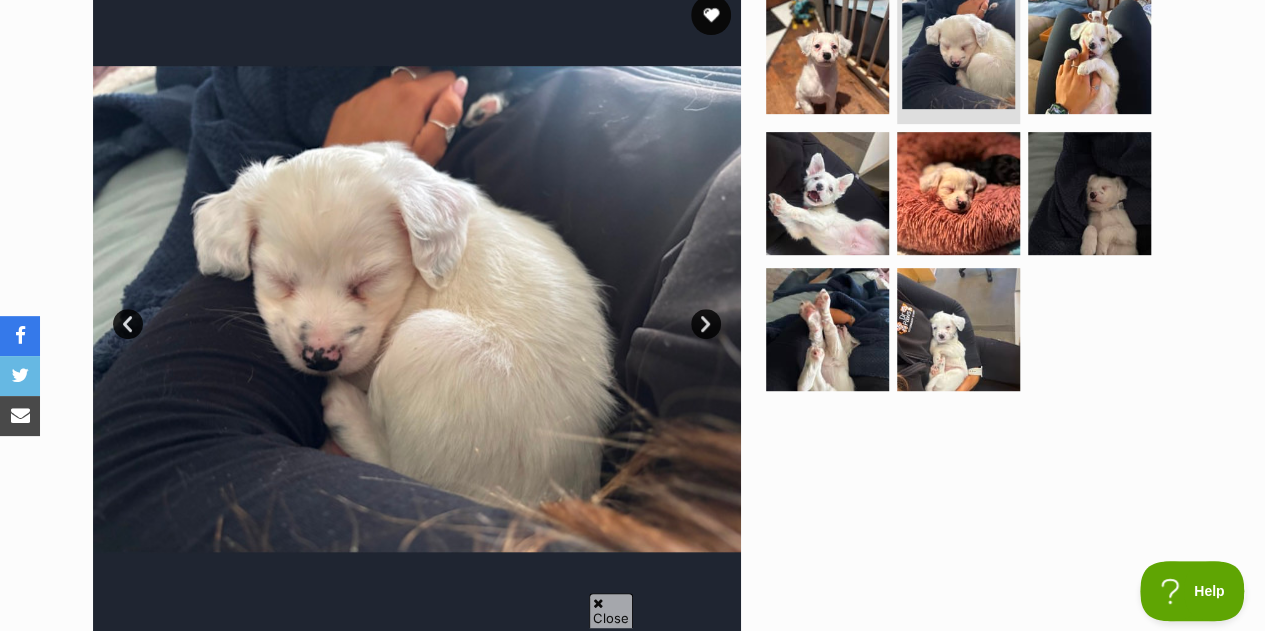 scroll, scrollTop: 0, scrollLeft: 0, axis: both 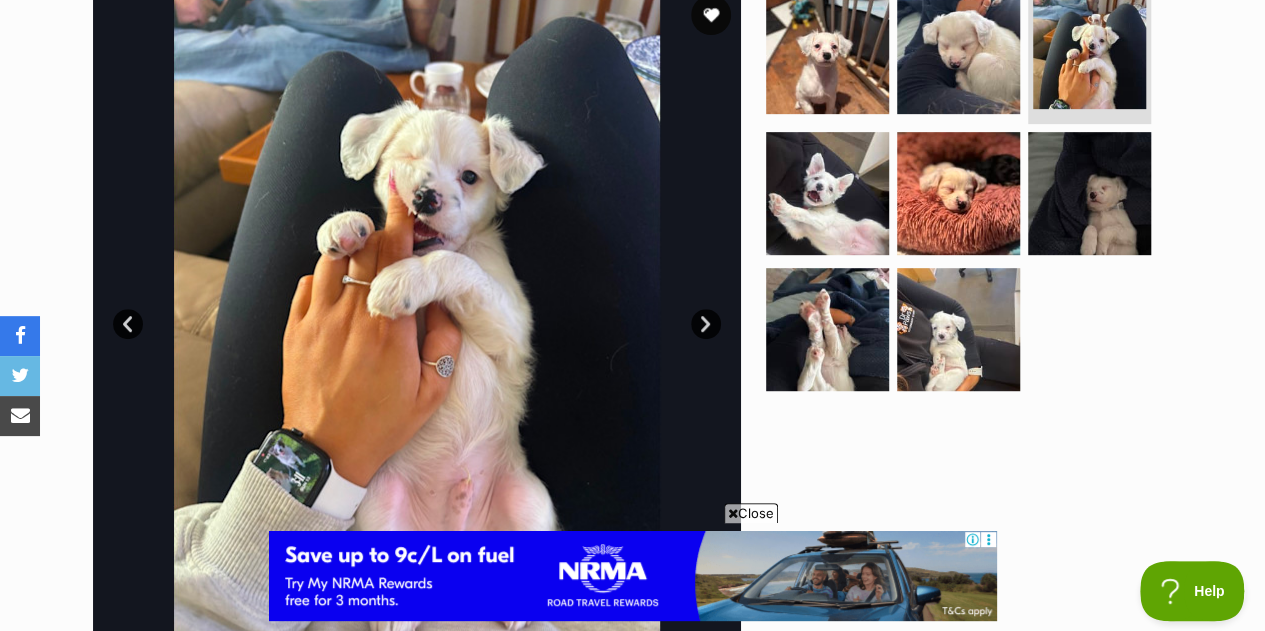 click on "Next" at bounding box center [706, 324] 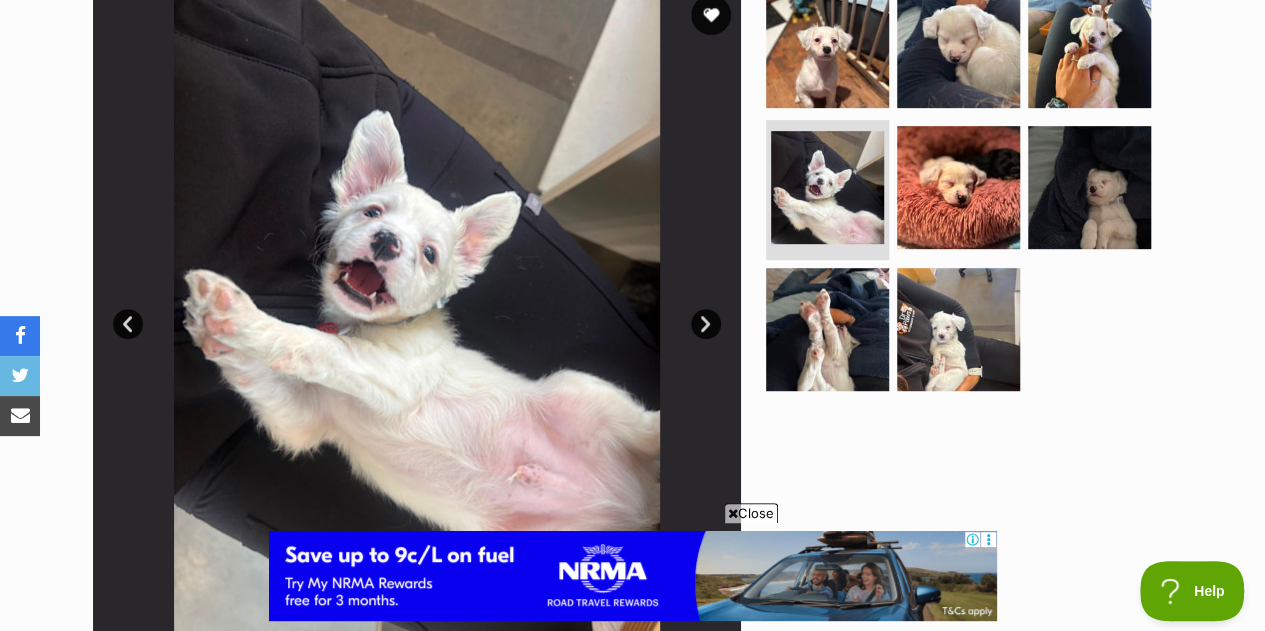 click on "Next" at bounding box center [706, 324] 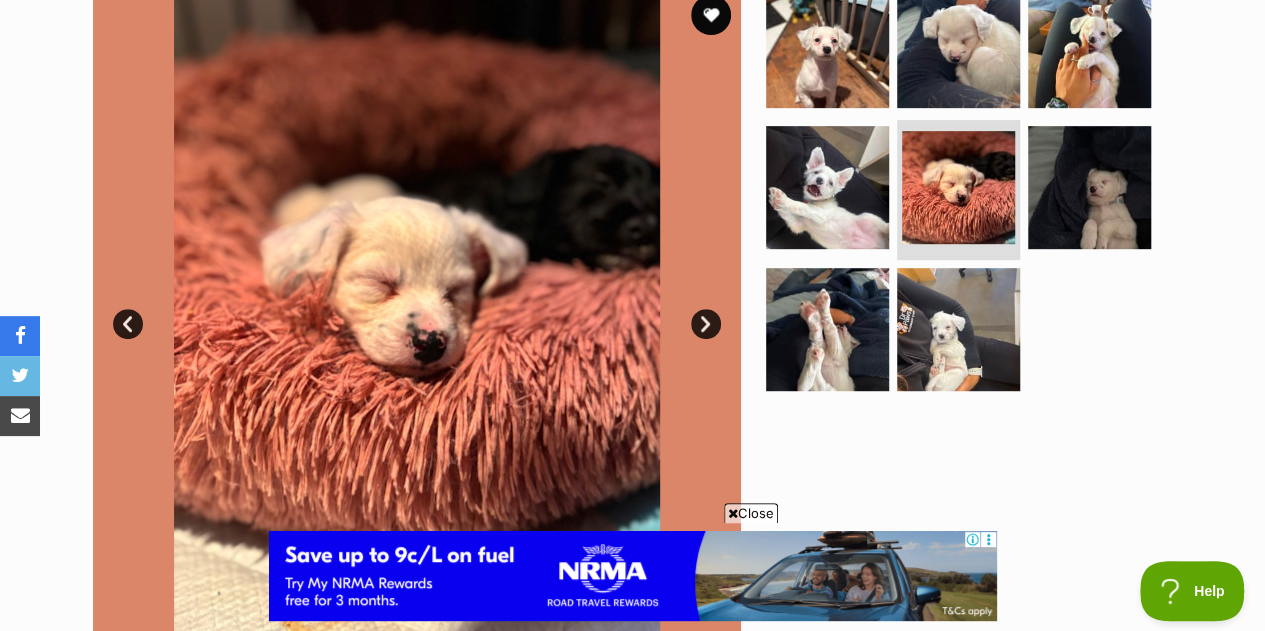 scroll, scrollTop: 0, scrollLeft: 0, axis: both 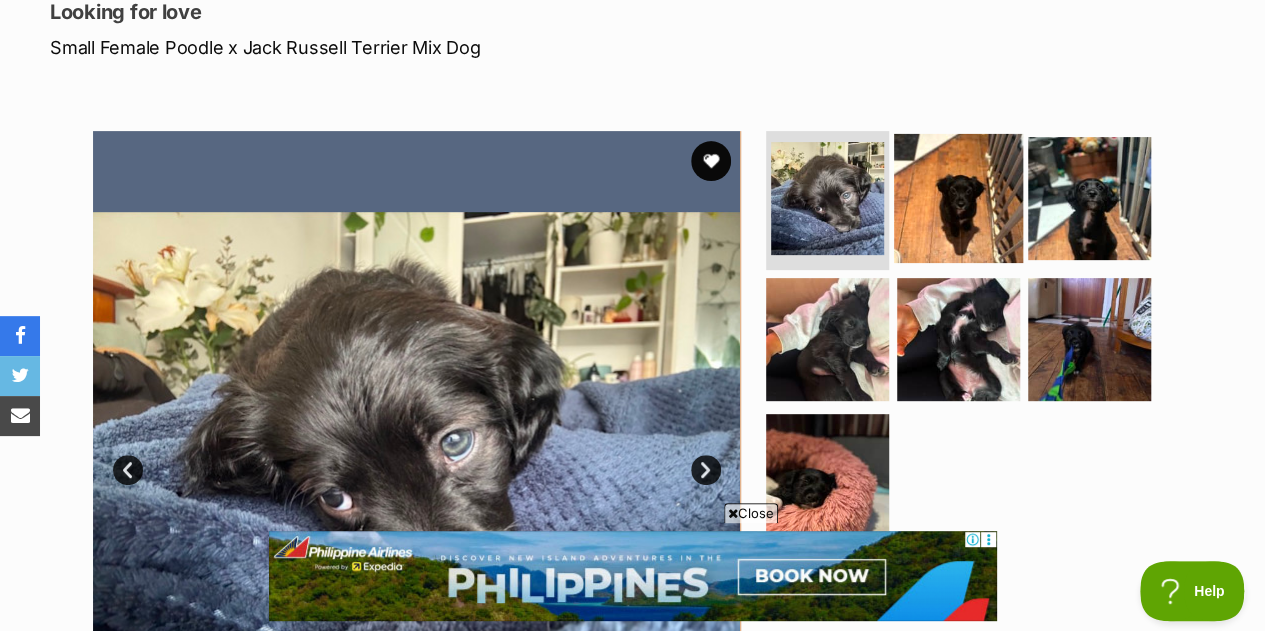 click at bounding box center (958, 197) 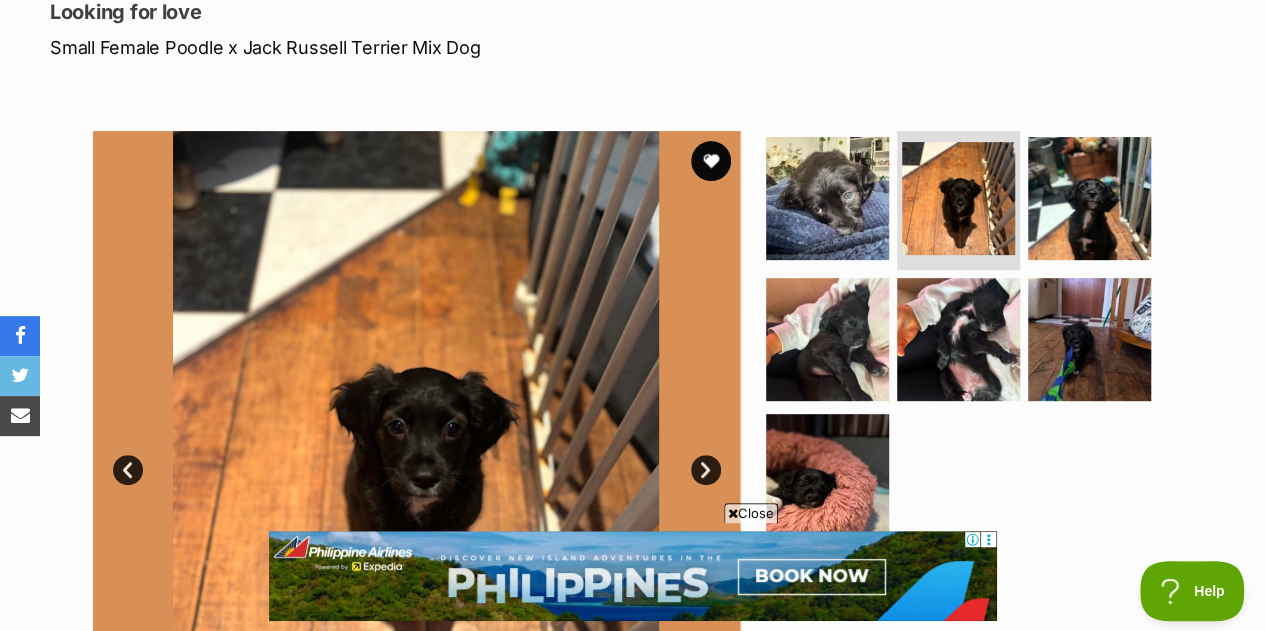 scroll, scrollTop: 0, scrollLeft: 0, axis: both 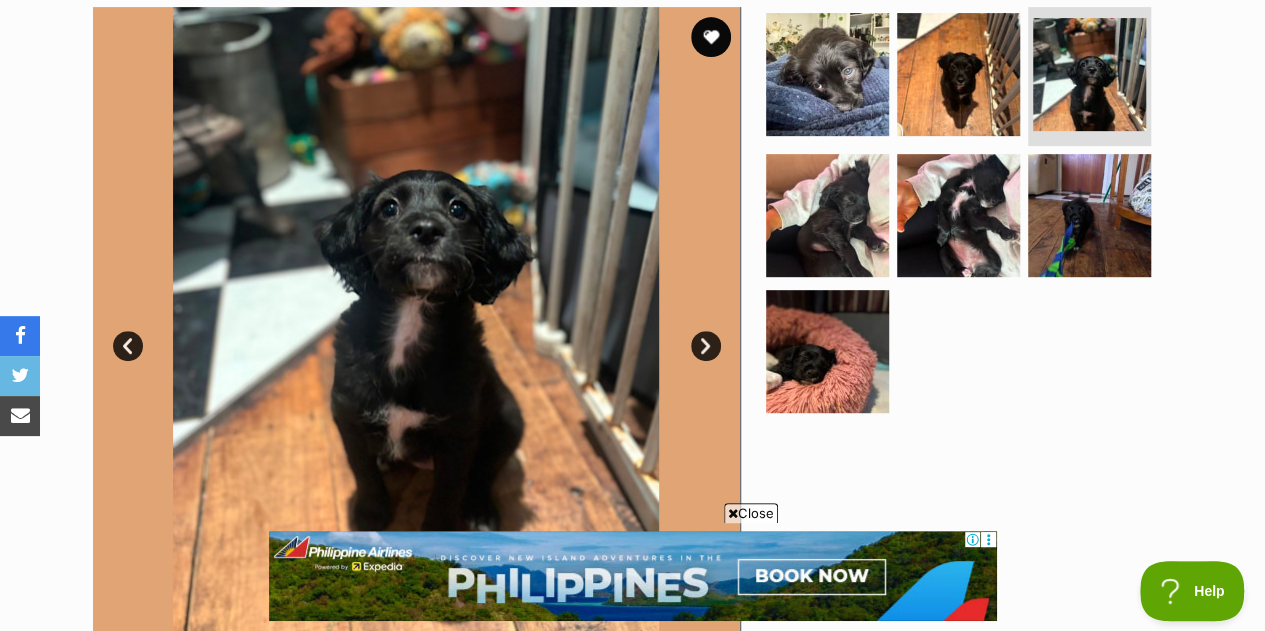click on "Next" at bounding box center [706, 346] 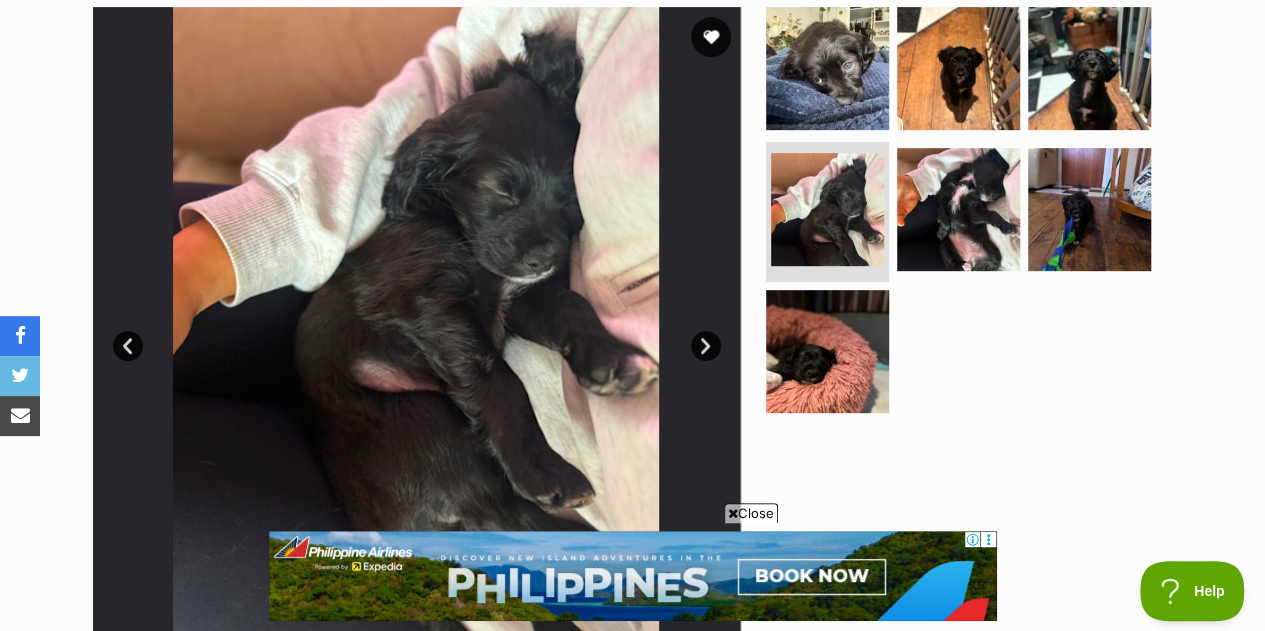 click on "Next" at bounding box center (706, 346) 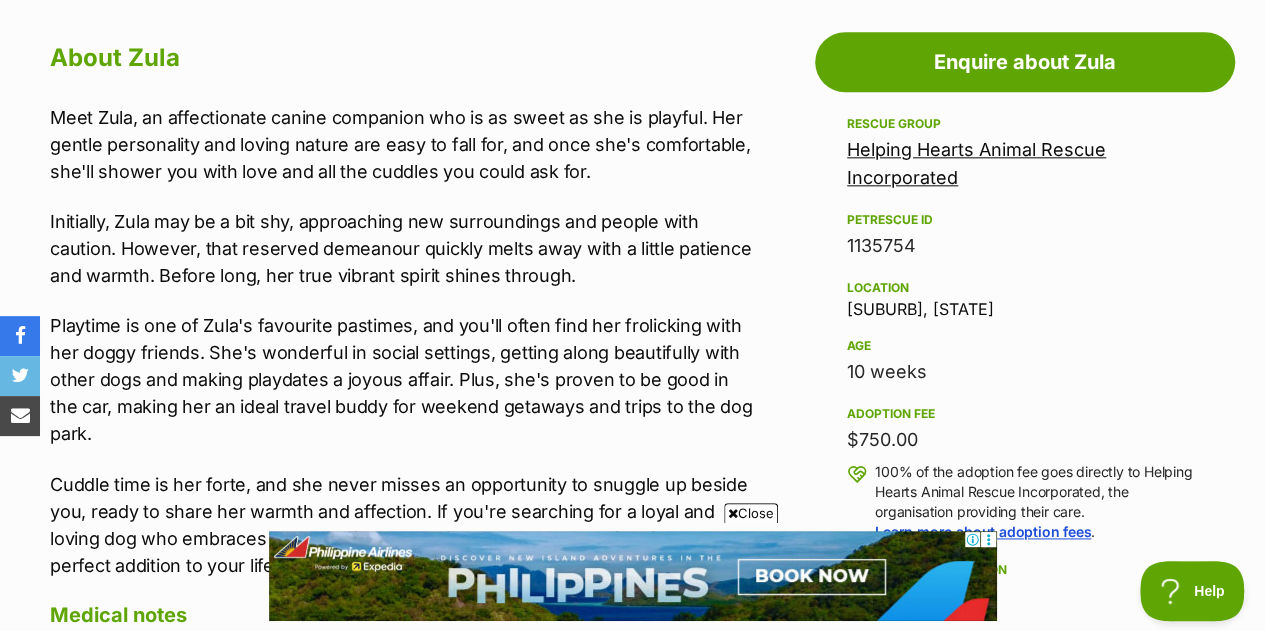 scroll, scrollTop: 1091, scrollLeft: 0, axis: vertical 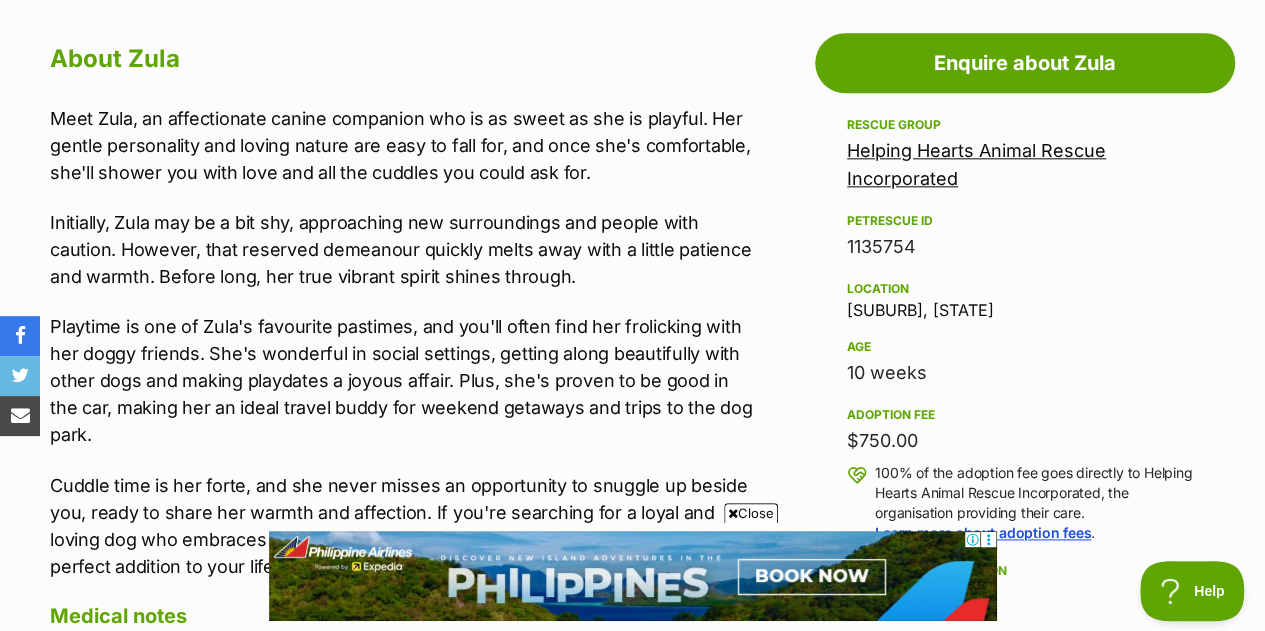 click on "Helping Hearts Animal Rescue Incorporated" at bounding box center [976, 164] 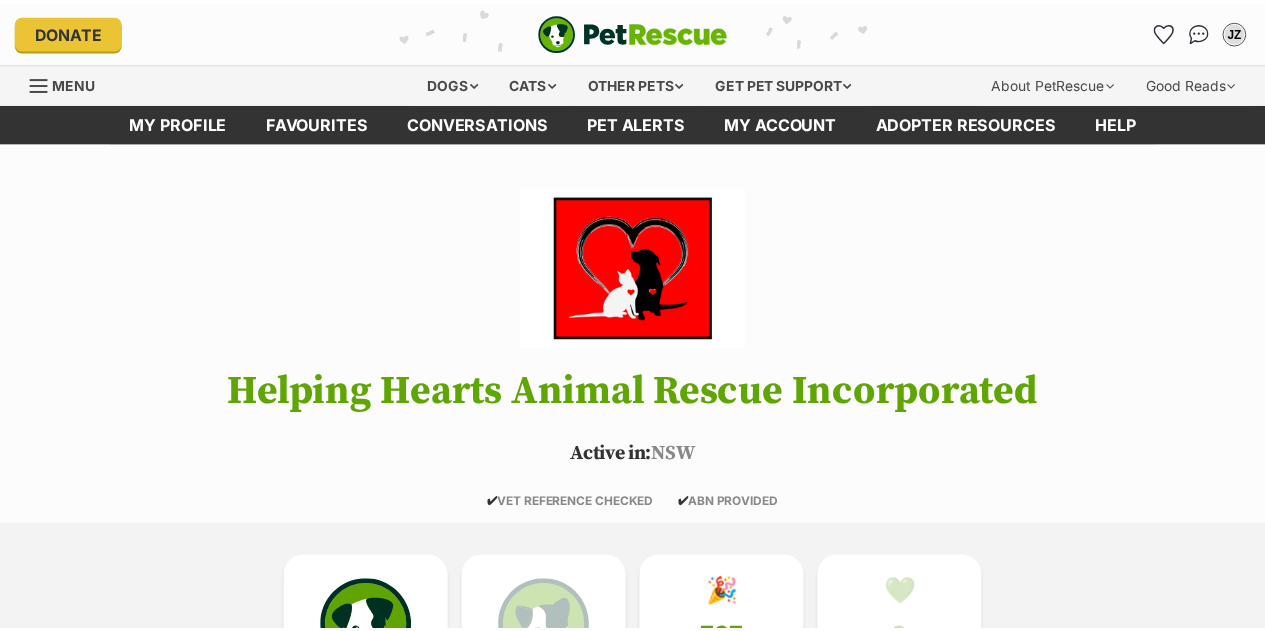 scroll, scrollTop: 0, scrollLeft: 0, axis: both 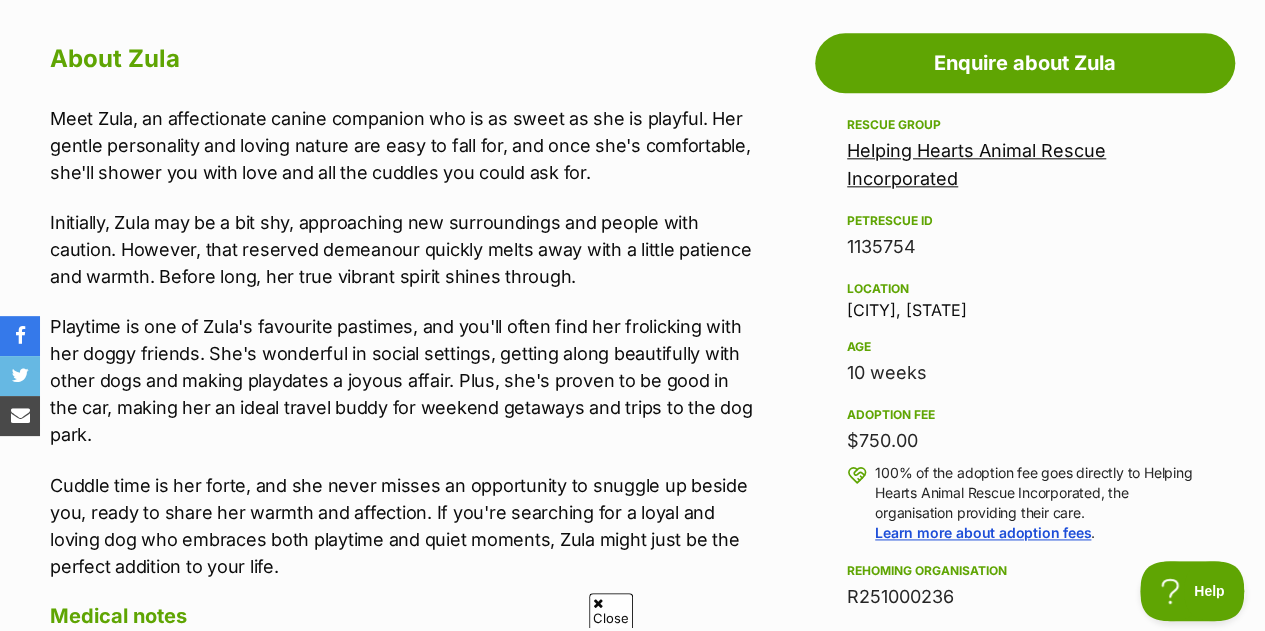 drag, startPoint x: 1013, startPoint y: 303, endPoint x: 849, endPoint y: 309, distance: 164.10973 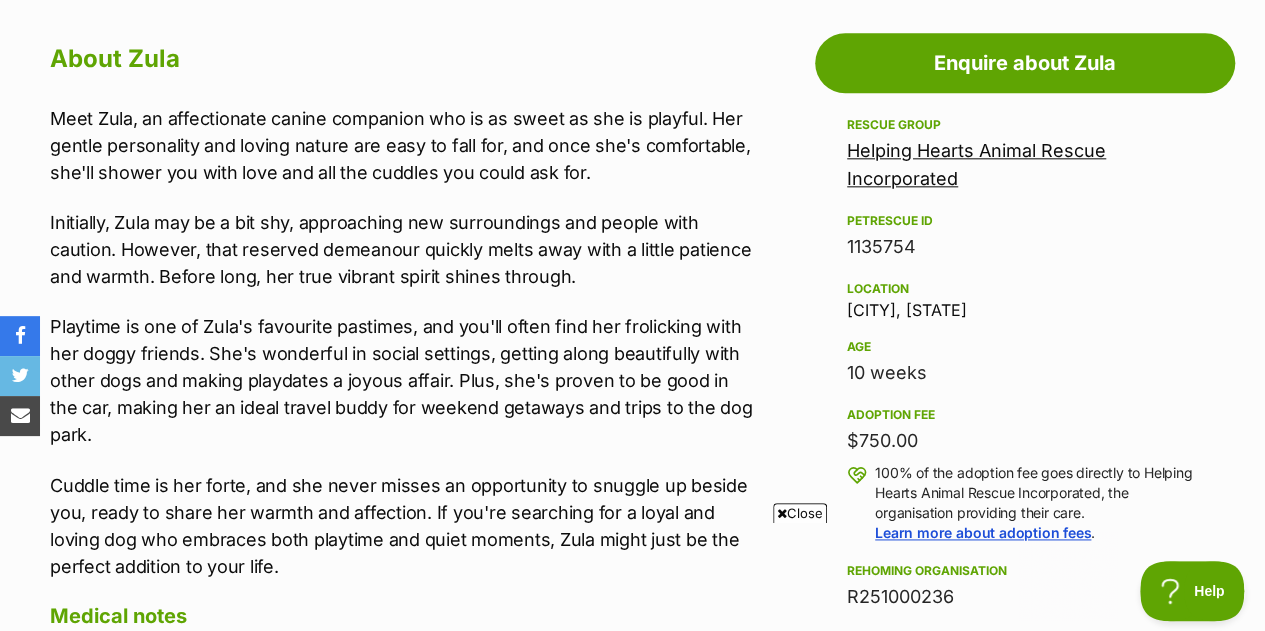 scroll, scrollTop: 0, scrollLeft: 0, axis: both 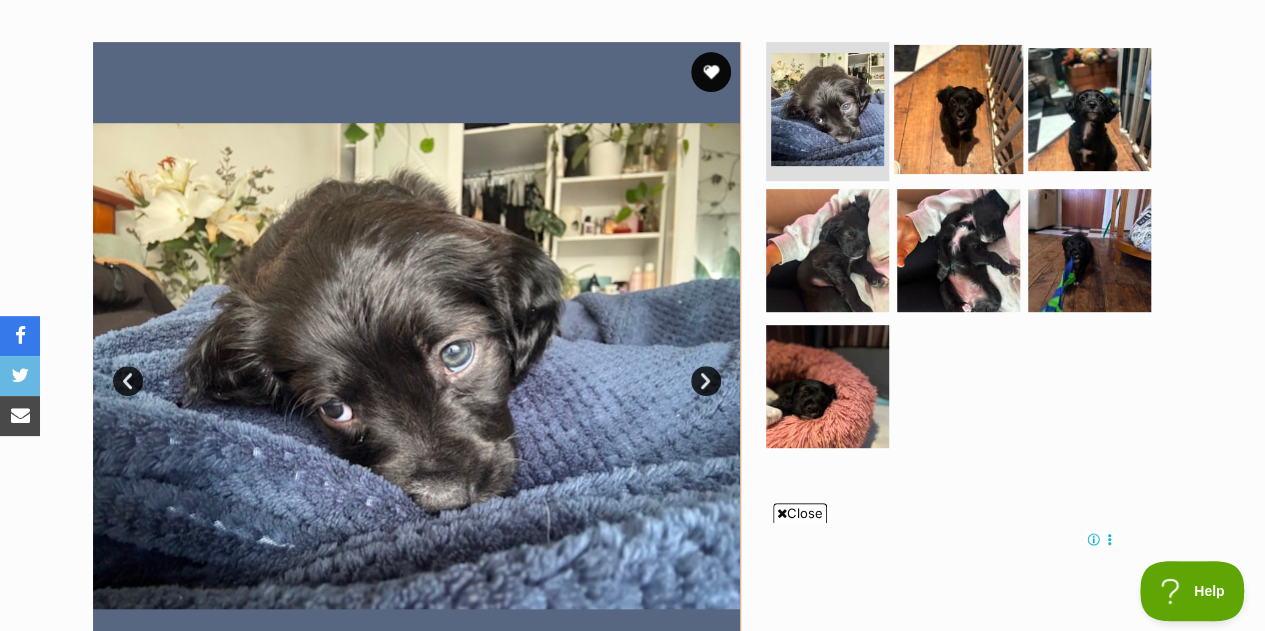 click at bounding box center [958, 108] 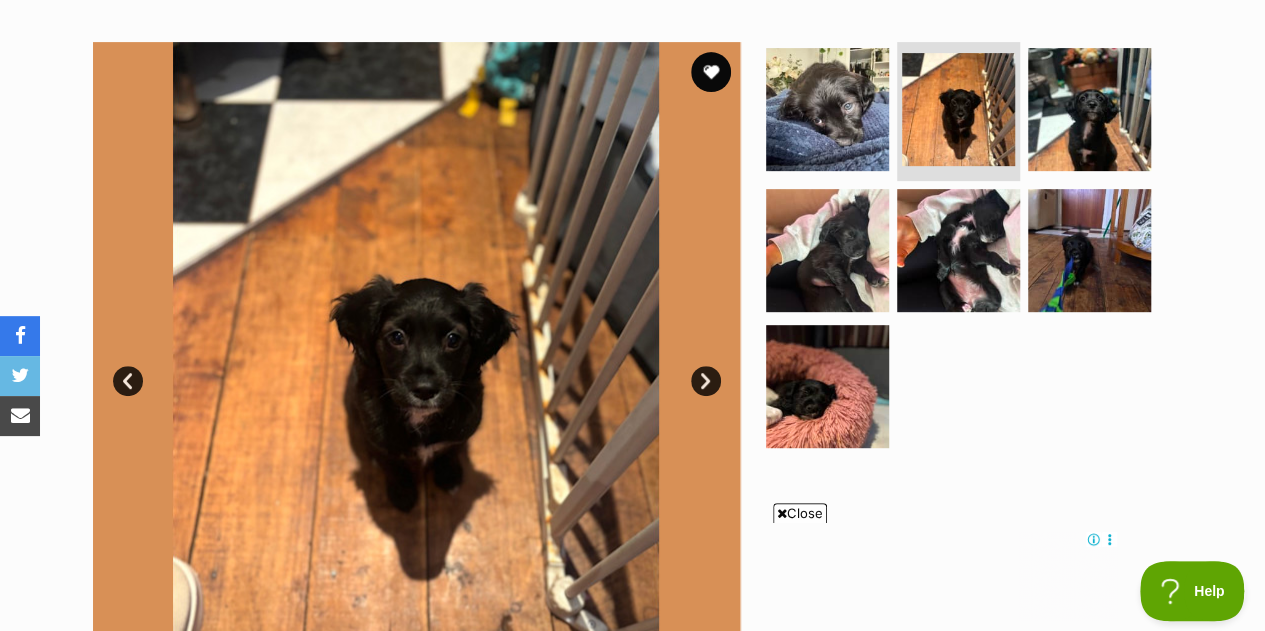 scroll, scrollTop: 0, scrollLeft: 0, axis: both 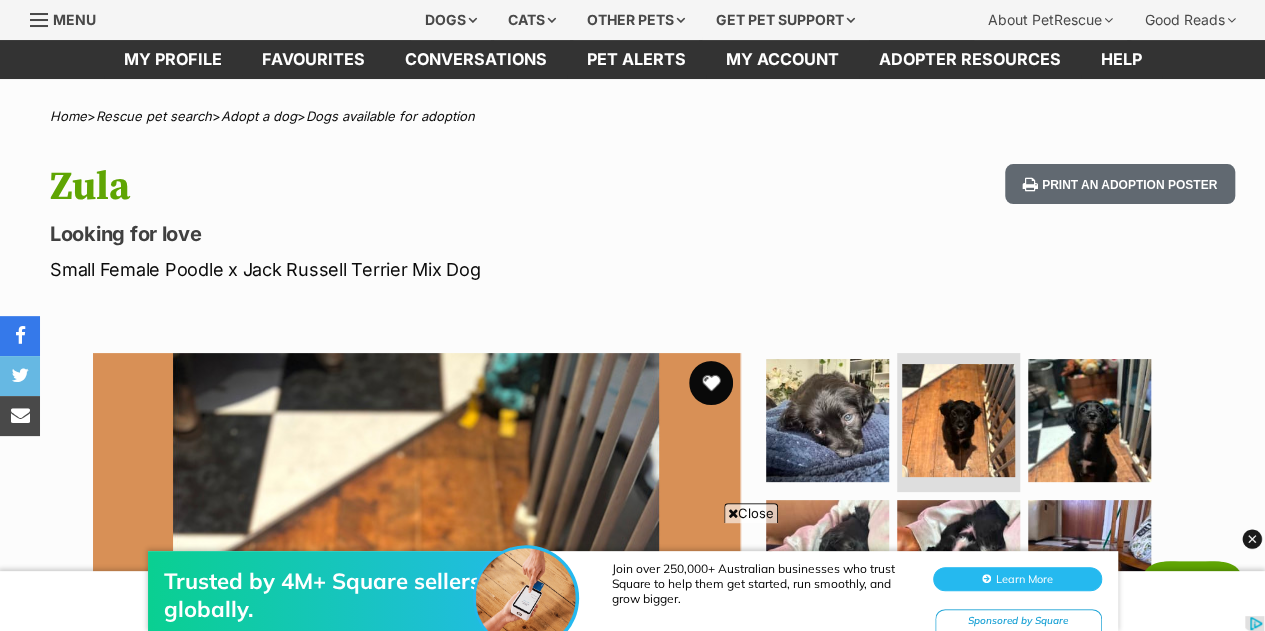 click at bounding box center [711, 383] 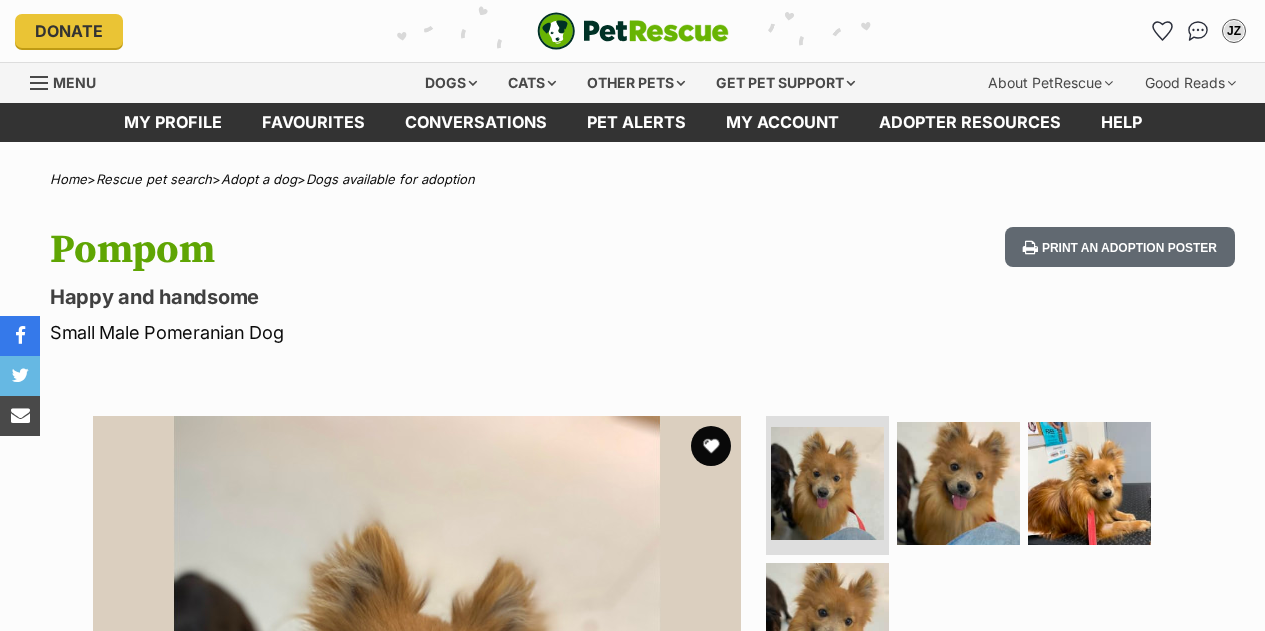 scroll, scrollTop: 108, scrollLeft: 0, axis: vertical 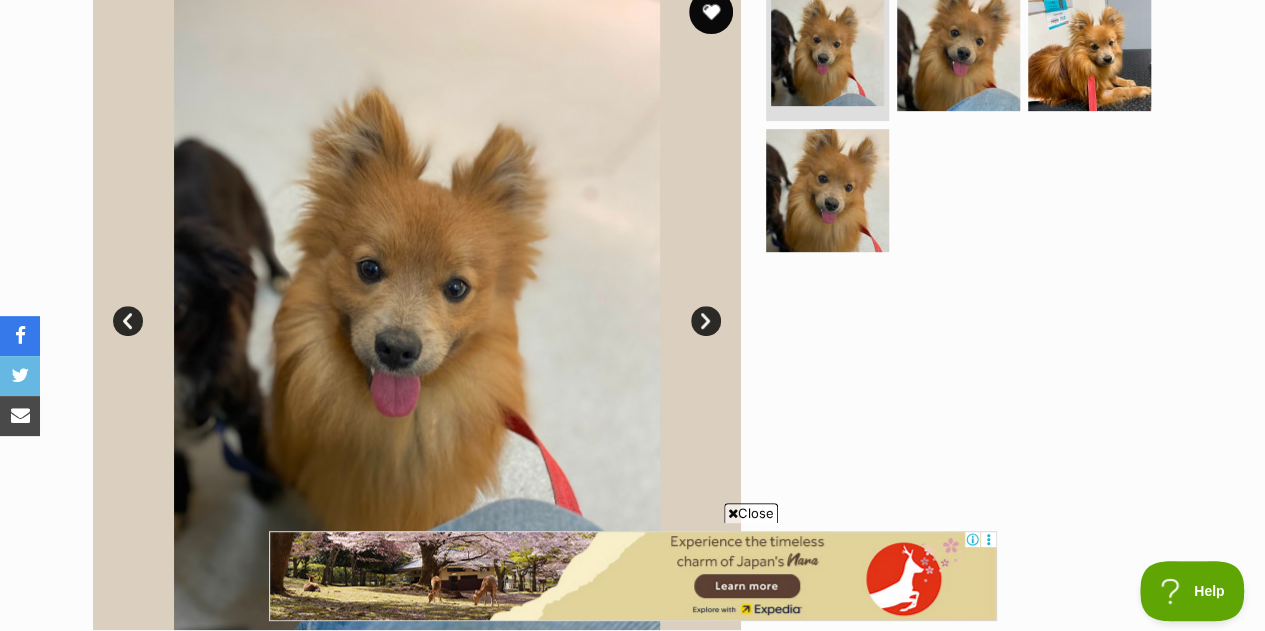 click at bounding box center (711, 12) 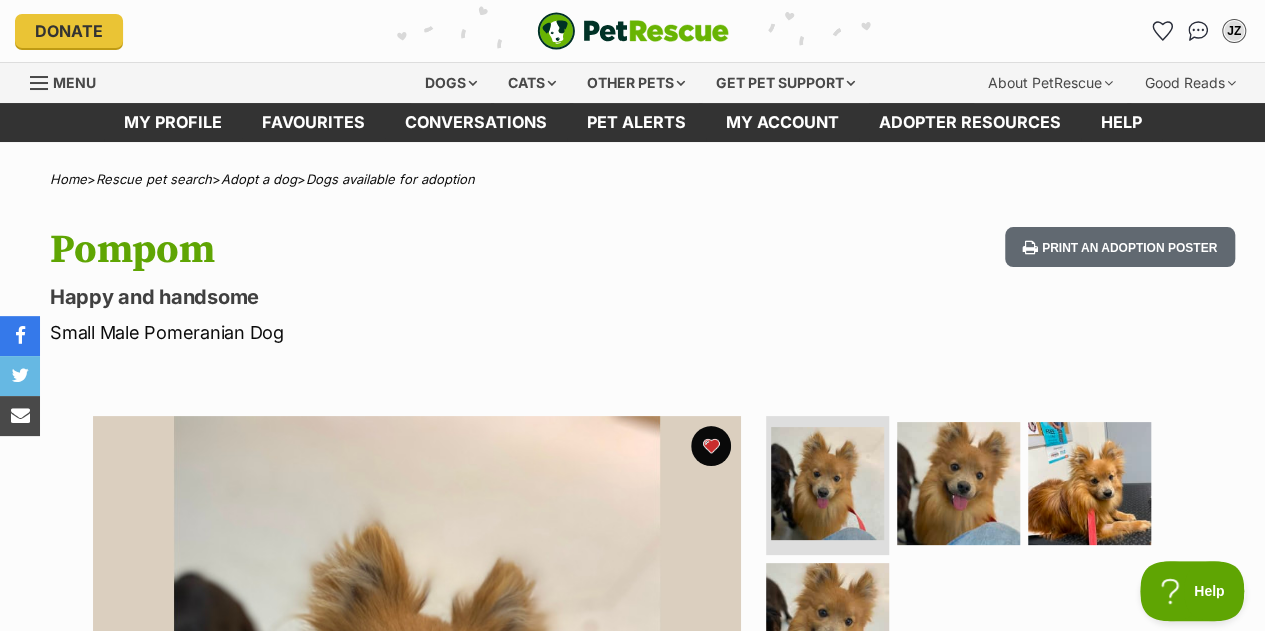 scroll, scrollTop: 0, scrollLeft: 0, axis: both 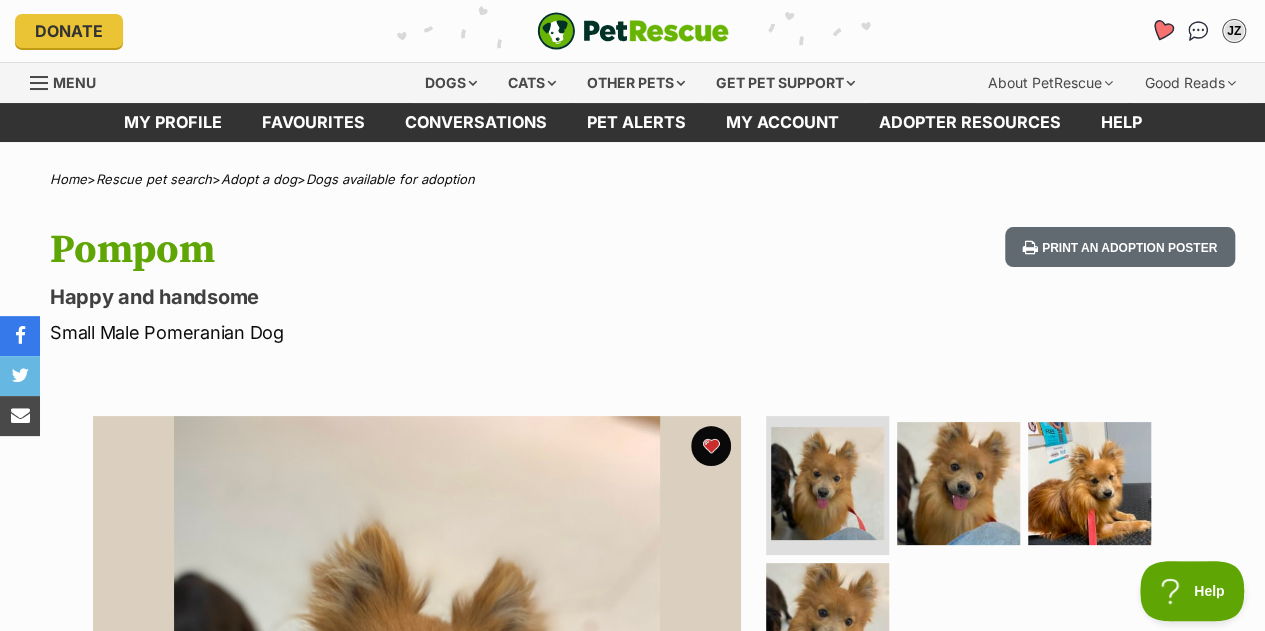 click 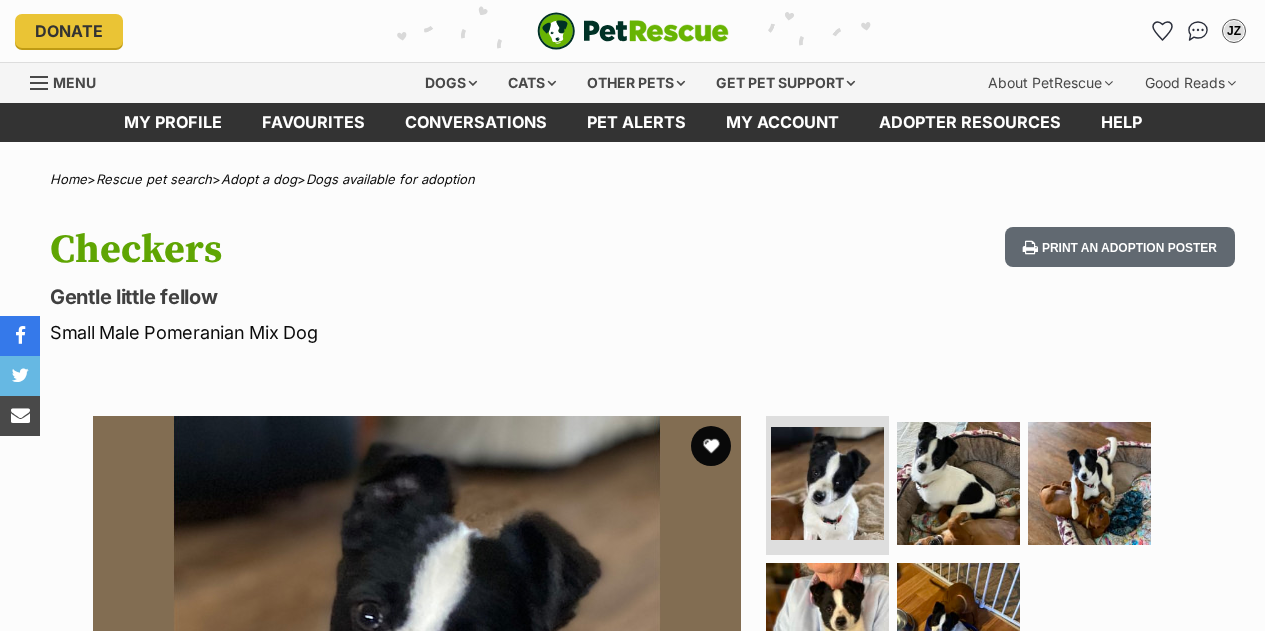 scroll, scrollTop: 0, scrollLeft: 0, axis: both 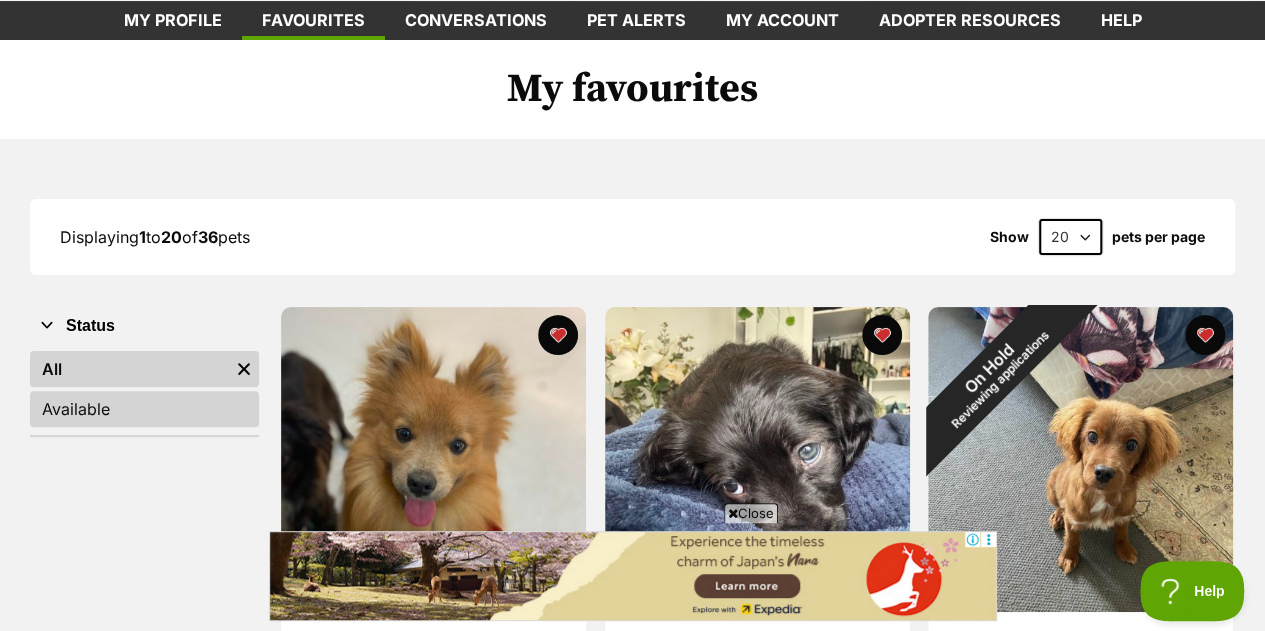 click on "Available" at bounding box center [144, 409] 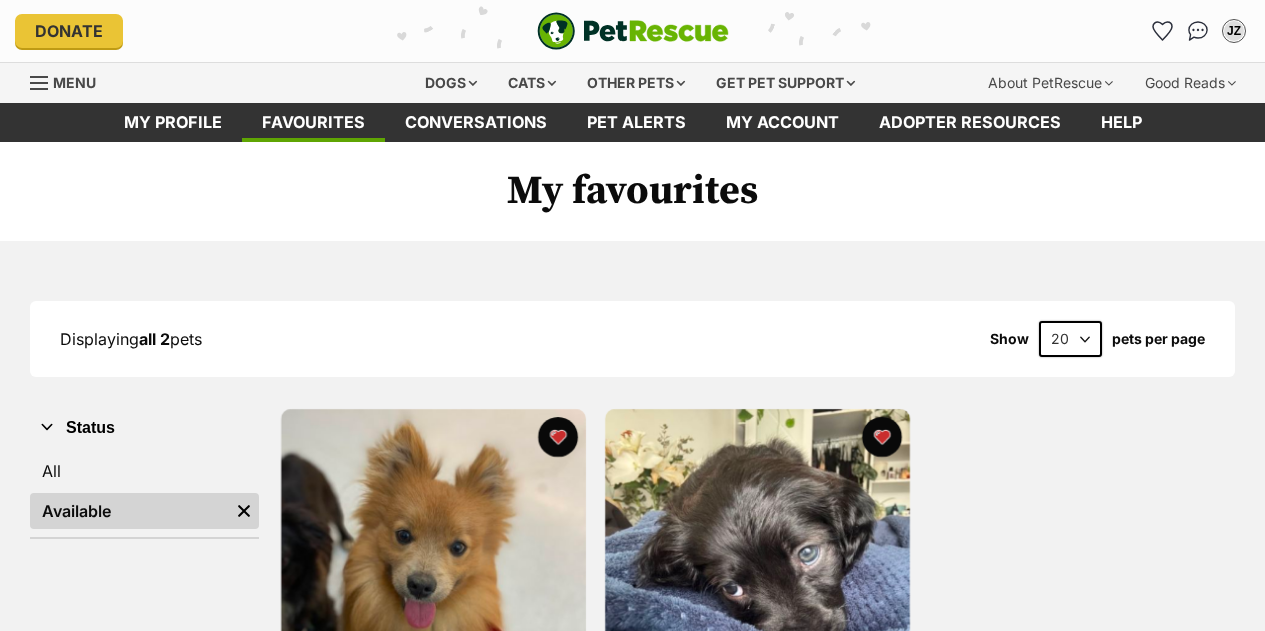 scroll, scrollTop: 0, scrollLeft: 0, axis: both 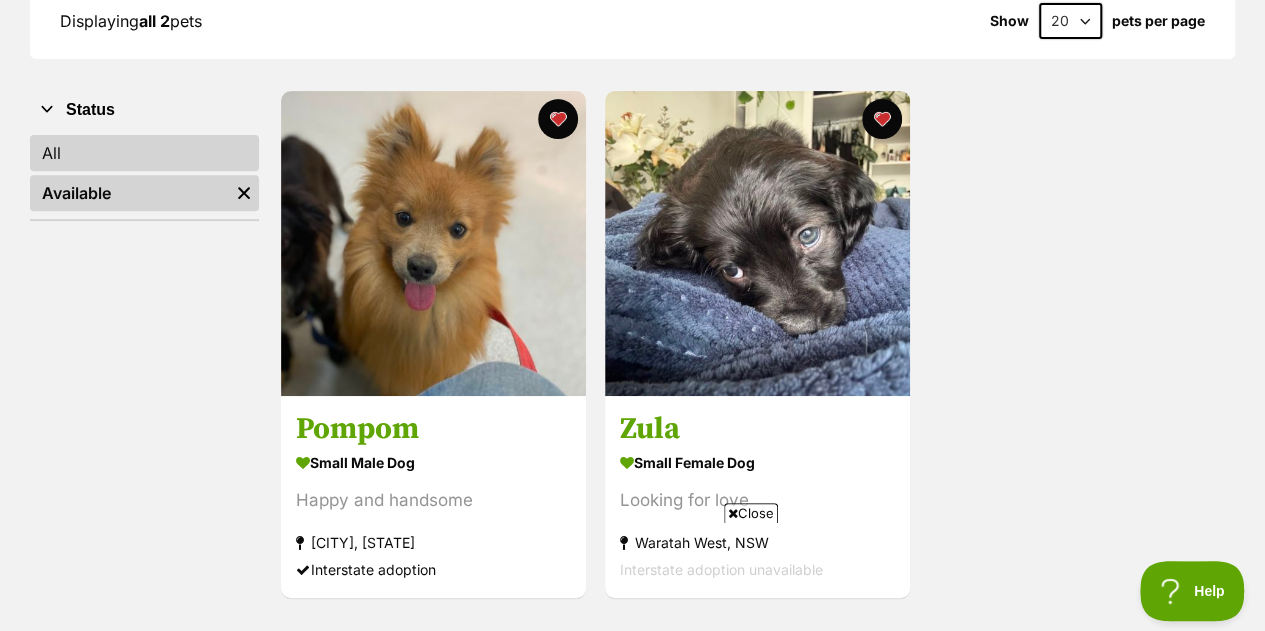 click on "All" at bounding box center (144, 153) 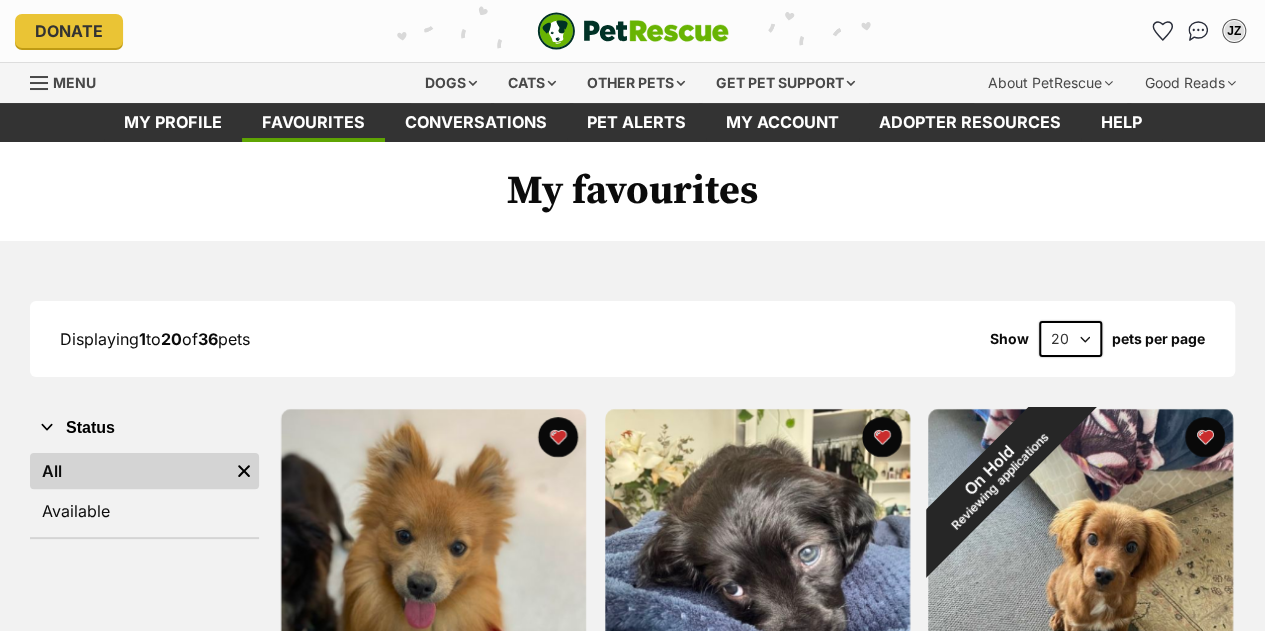 scroll, scrollTop: 27, scrollLeft: 0, axis: vertical 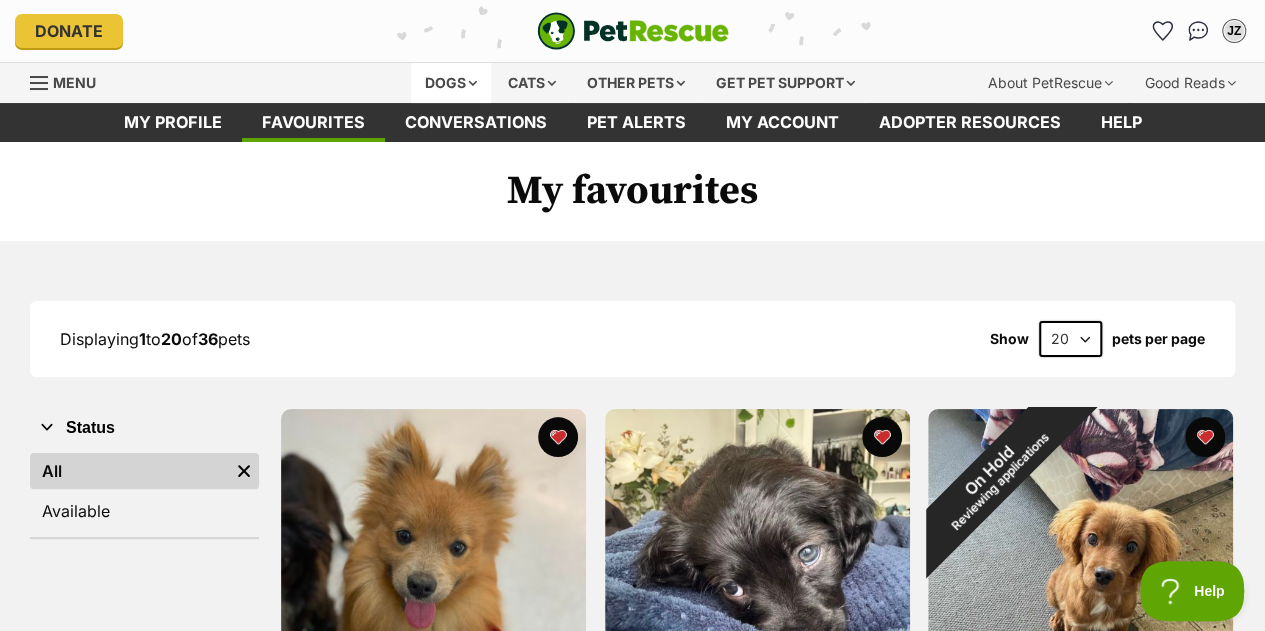 click on "Dogs" at bounding box center (451, 83) 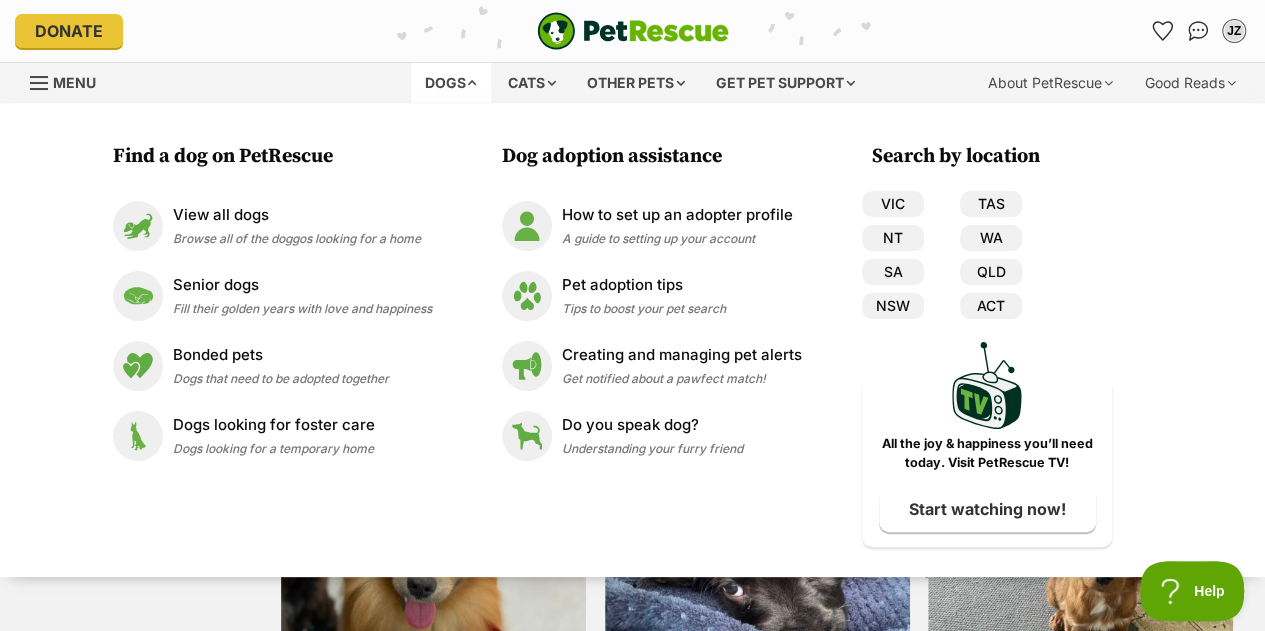 click on "Donate" at bounding box center (221, 31) 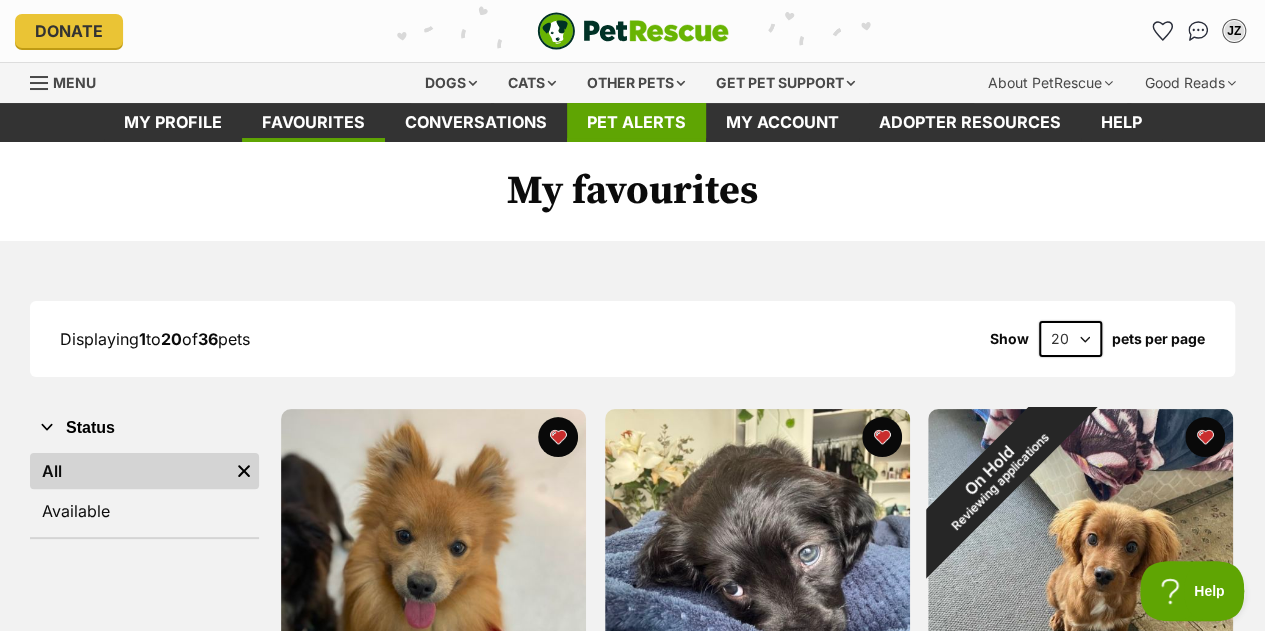 click on "Pet alerts" at bounding box center [636, 122] 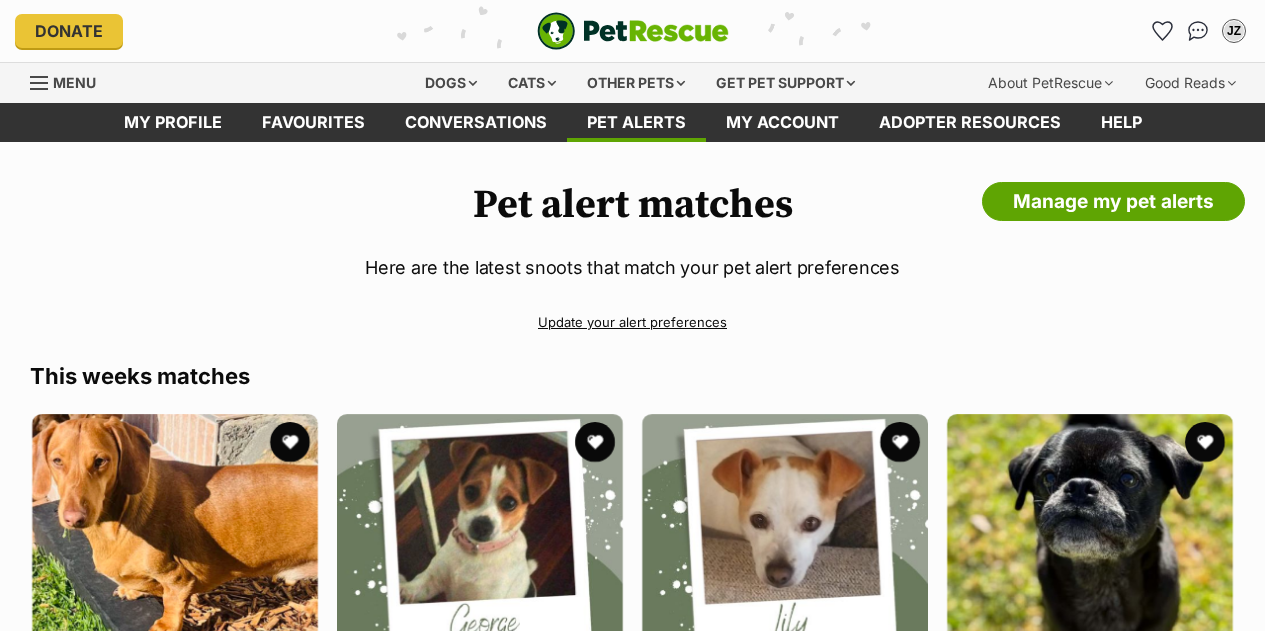 scroll, scrollTop: 0, scrollLeft: 0, axis: both 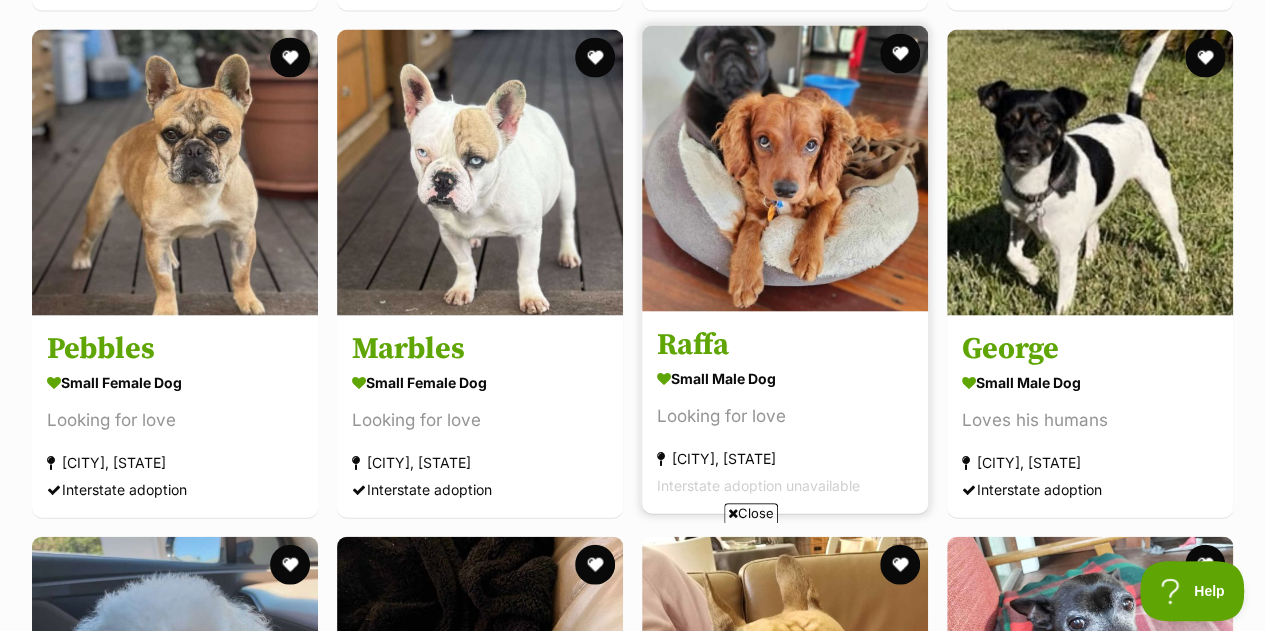 click at bounding box center (785, 169) 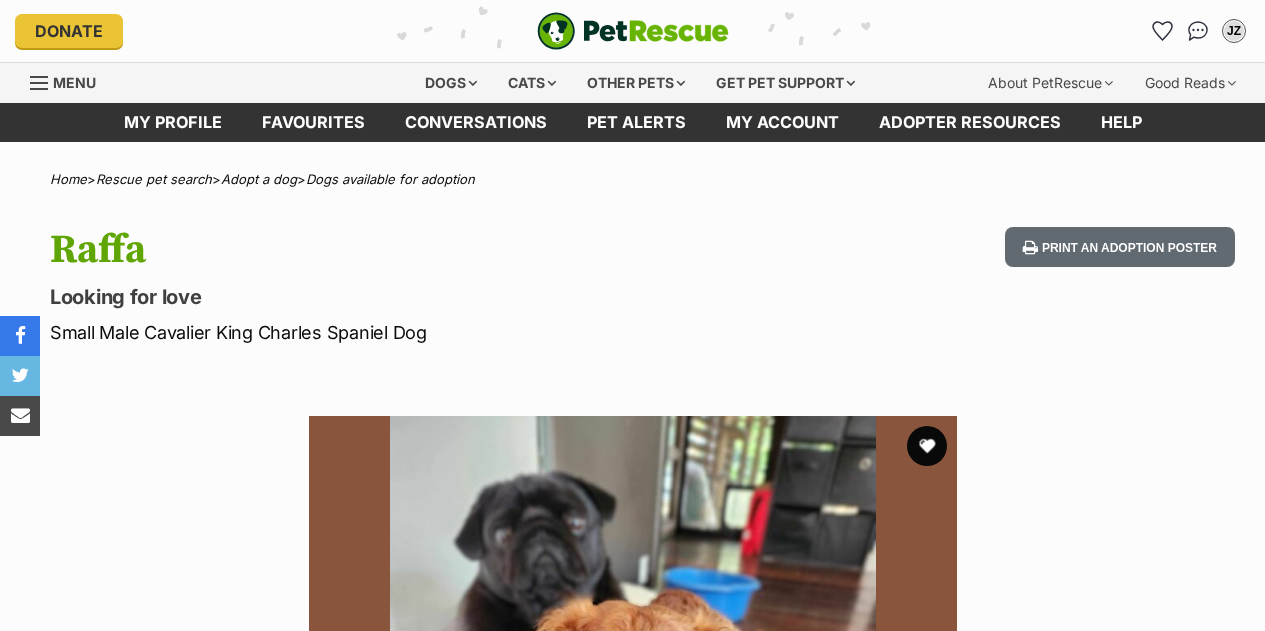 scroll, scrollTop: 0, scrollLeft: 0, axis: both 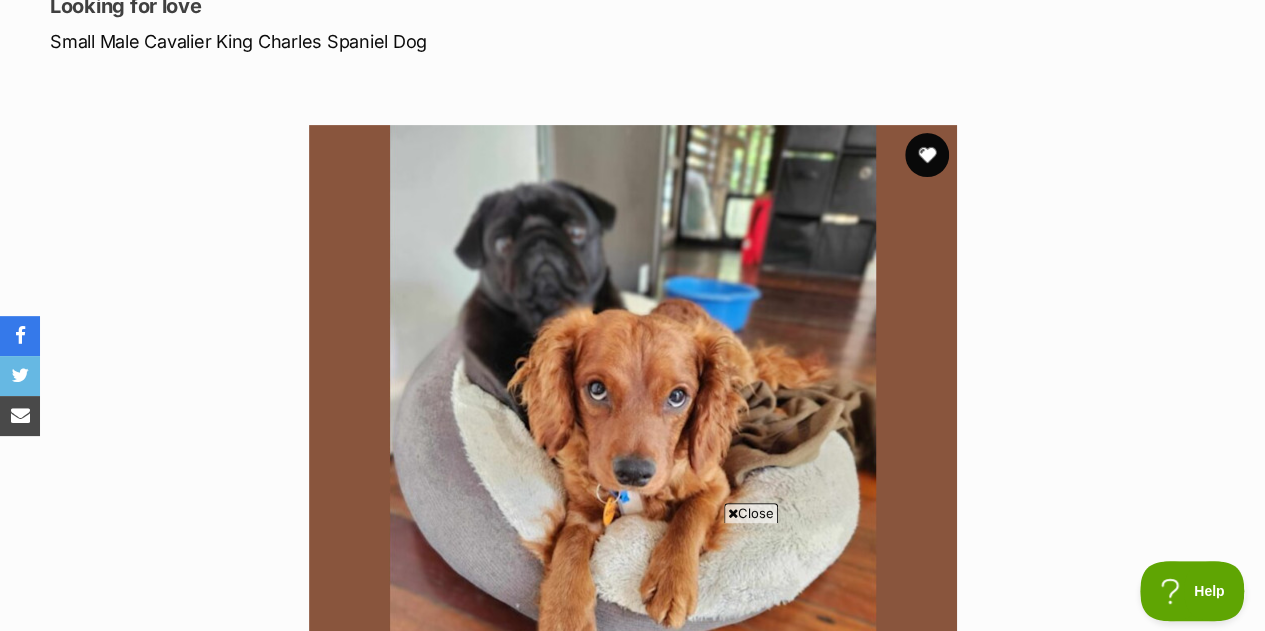 click at bounding box center (927, 155) 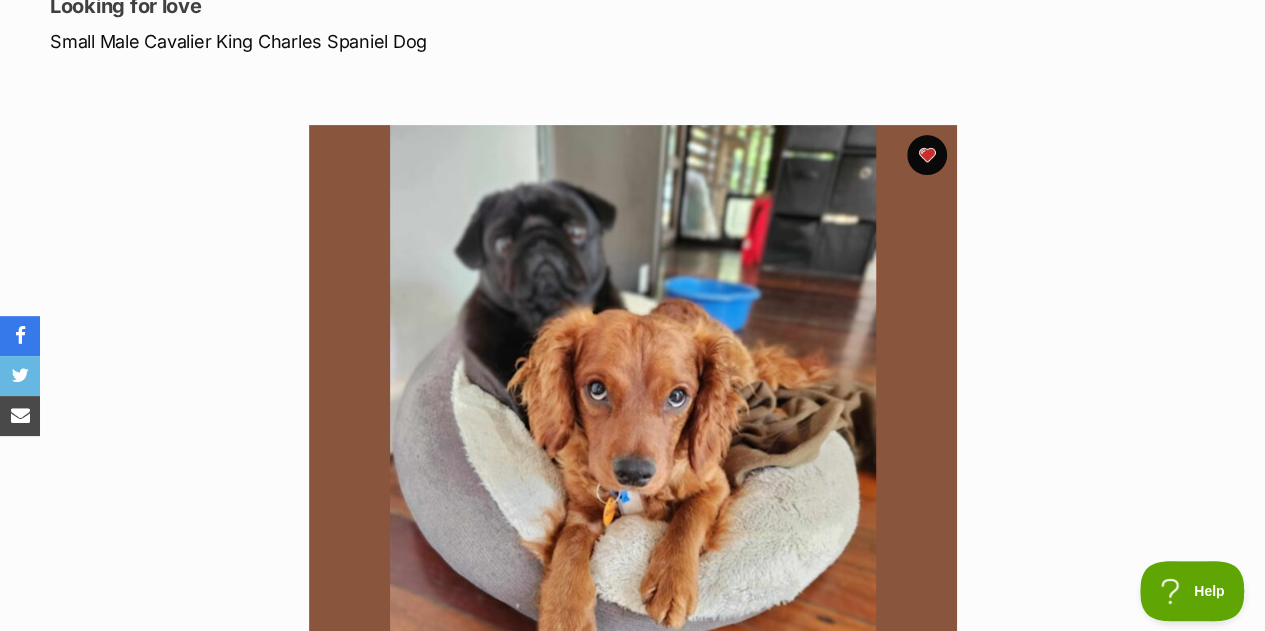 scroll, scrollTop: 0, scrollLeft: 0, axis: both 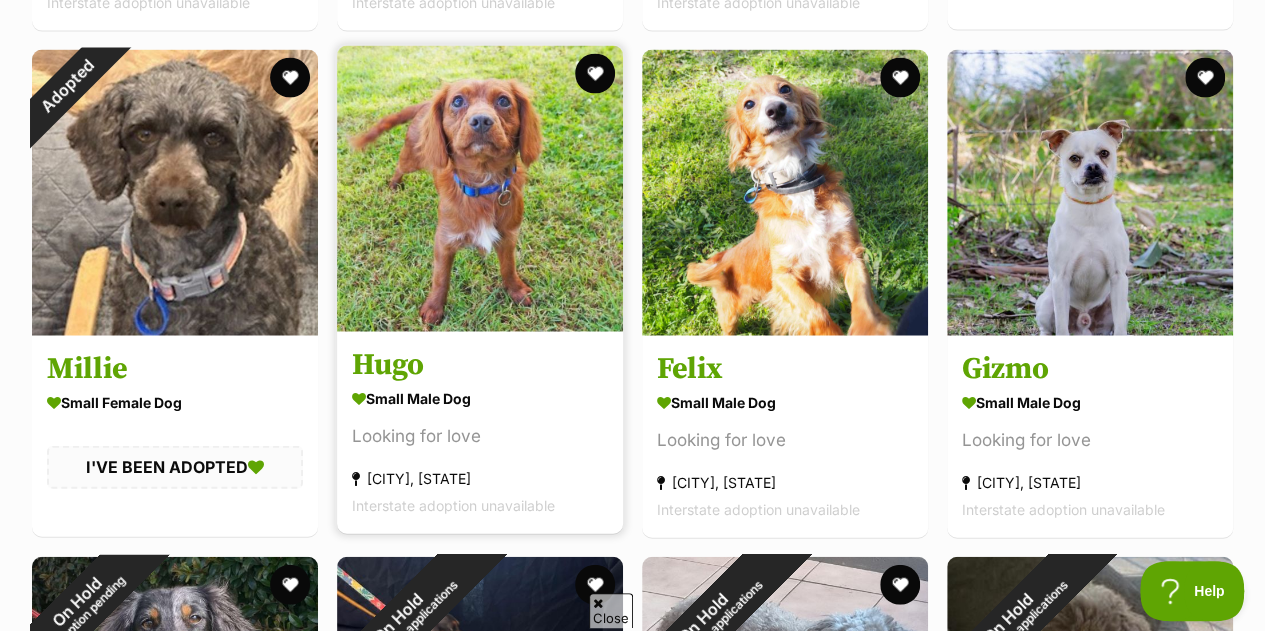 click at bounding box center (480, 189) 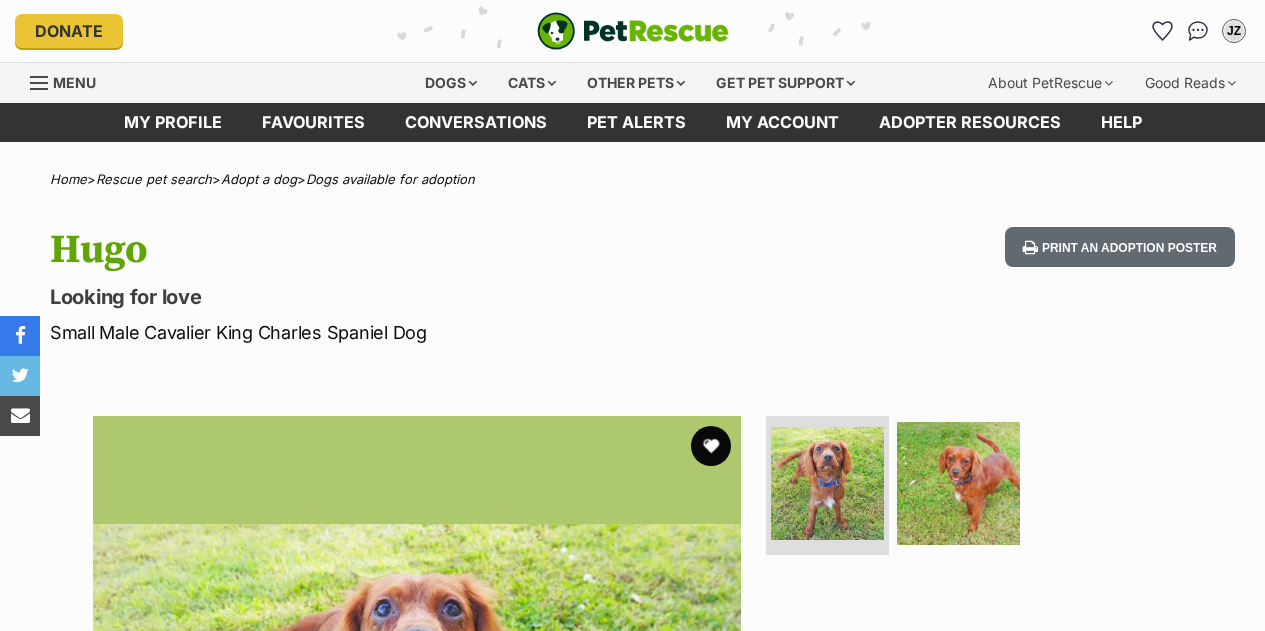 scroll, scrollTop: 0, scrollLeft: 0, axis: both 